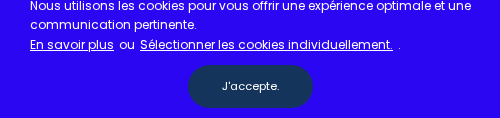 click on "Nos formations
Parcours gestionnaire
Parcours employés" at bounding box center [250, 59] 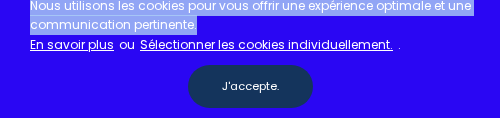drag, startPoint x: 540, startPoint y: 184, endPoint x: 408, endPoint y: 116, distance: 148.48569 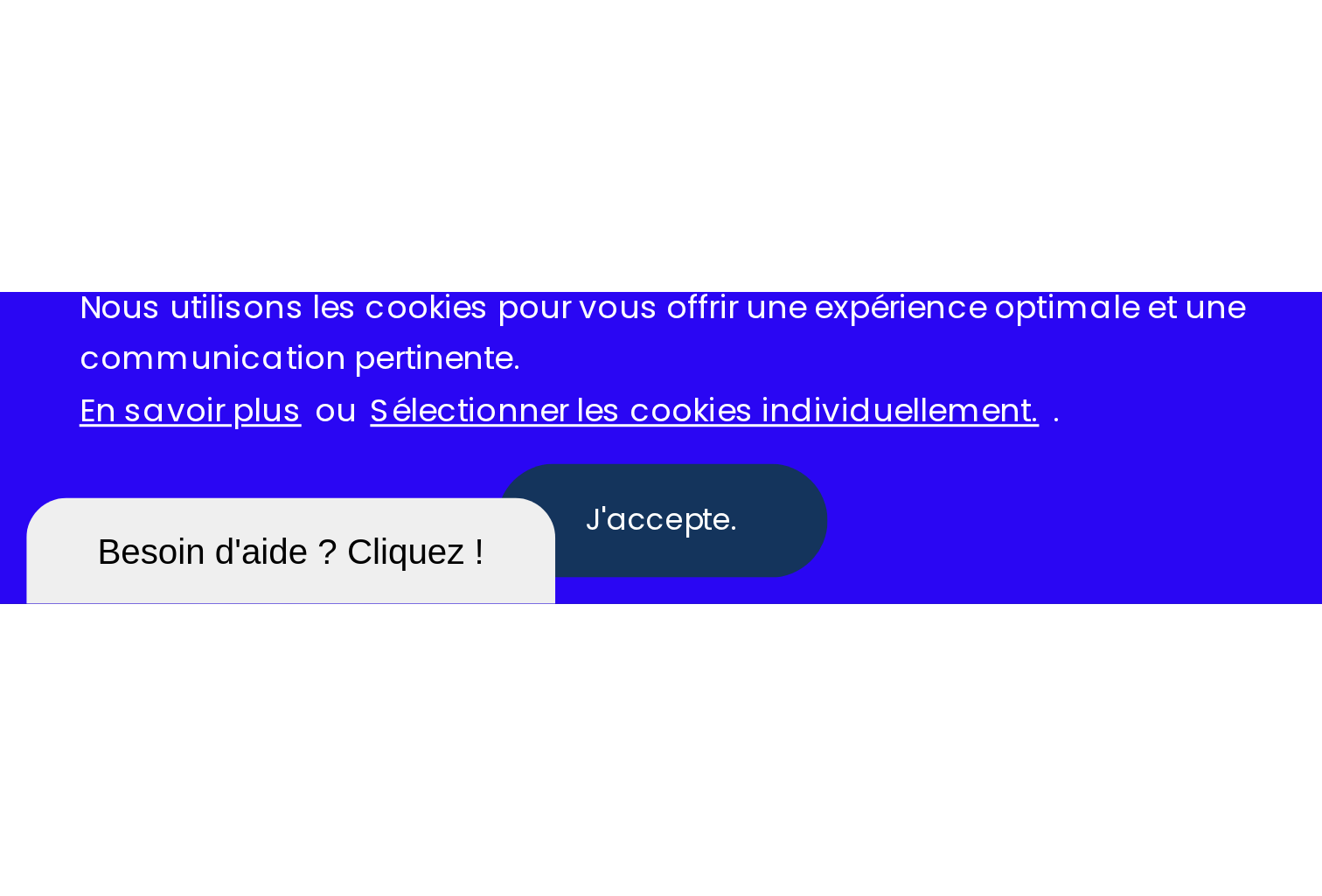 scroll, scrollTop: 0, scrollLeft: 0, axis: both 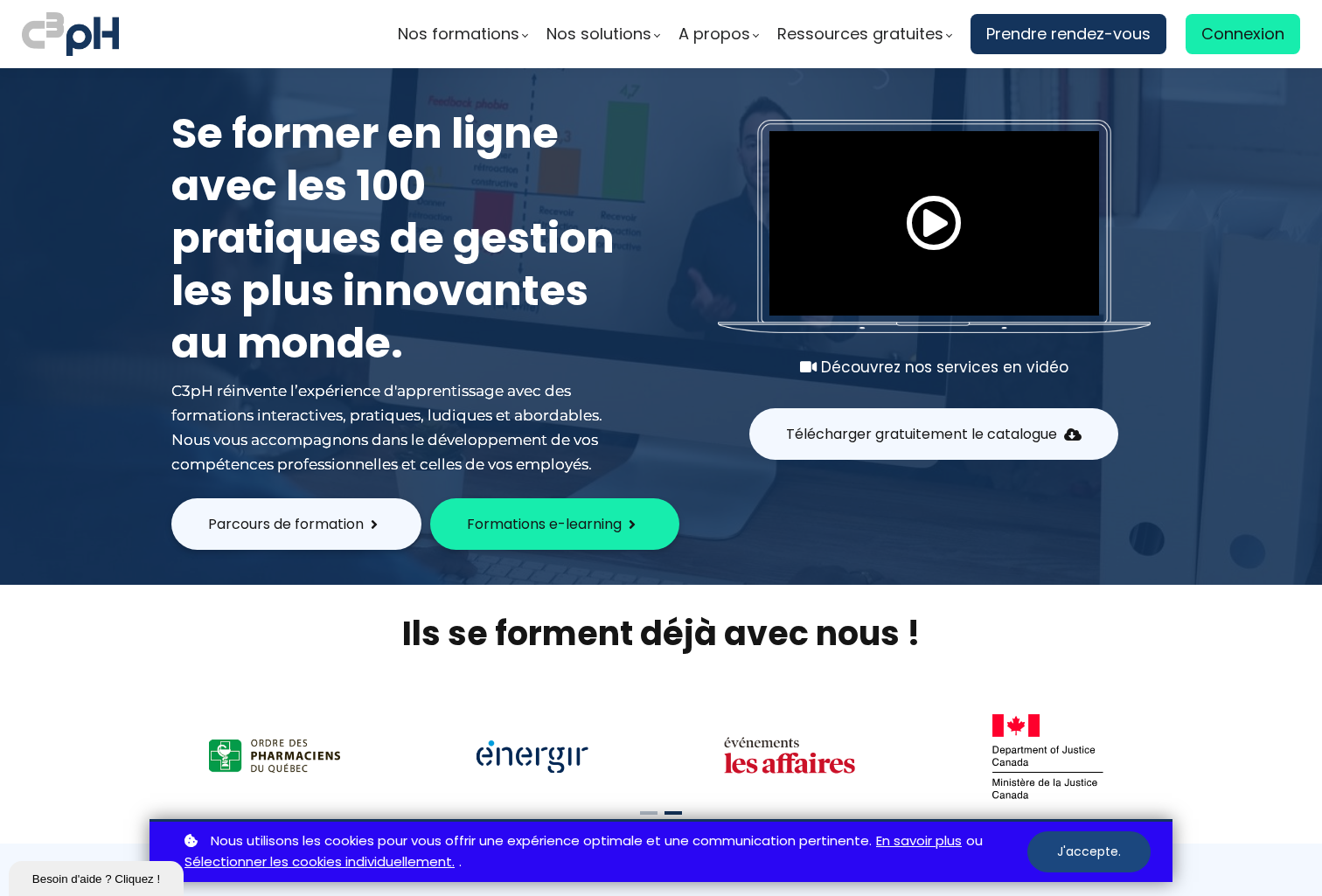 click on "J'accepte." at bounding box center (1089, 851) 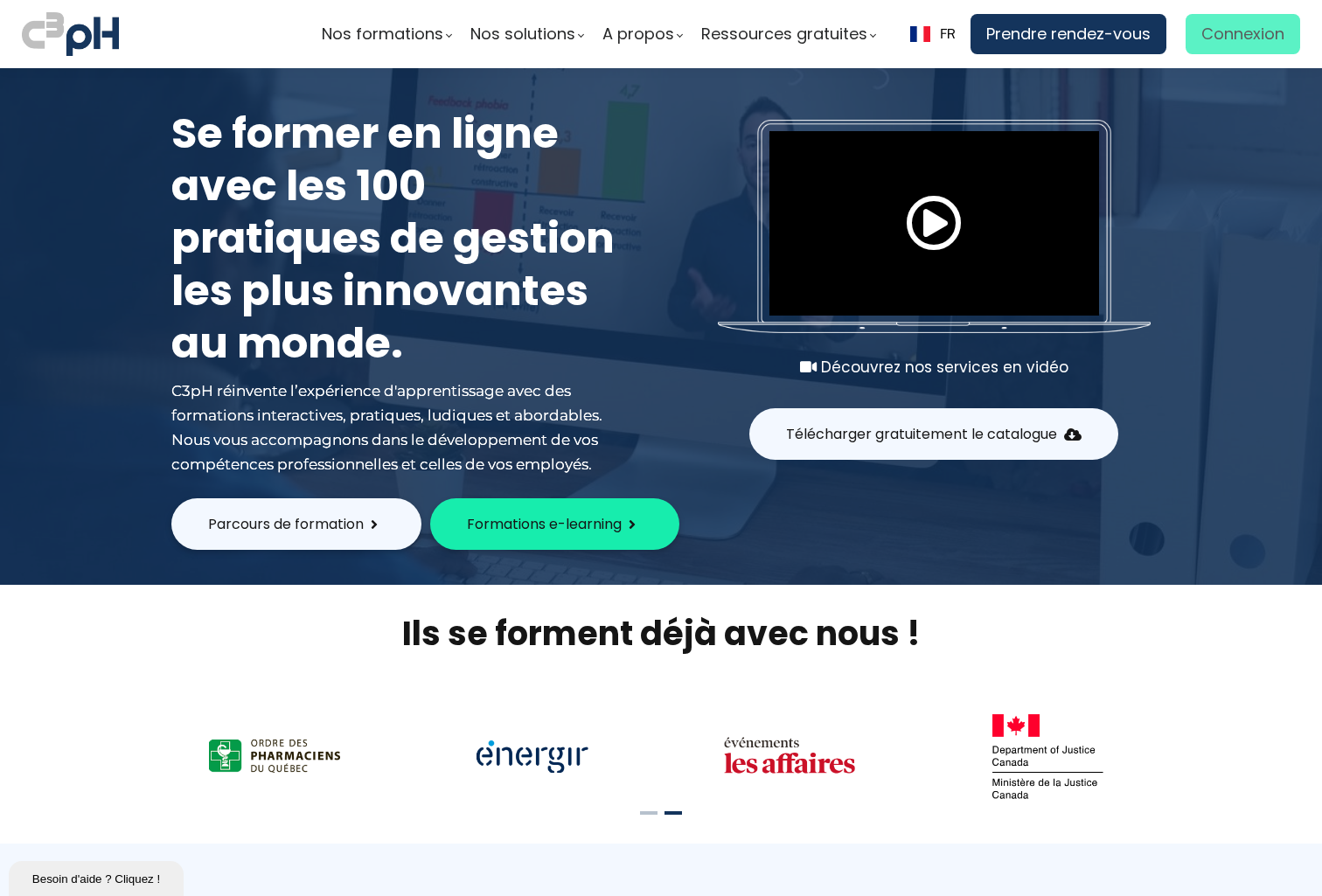 click on "Connexion" at bounding box center (1242, 34) 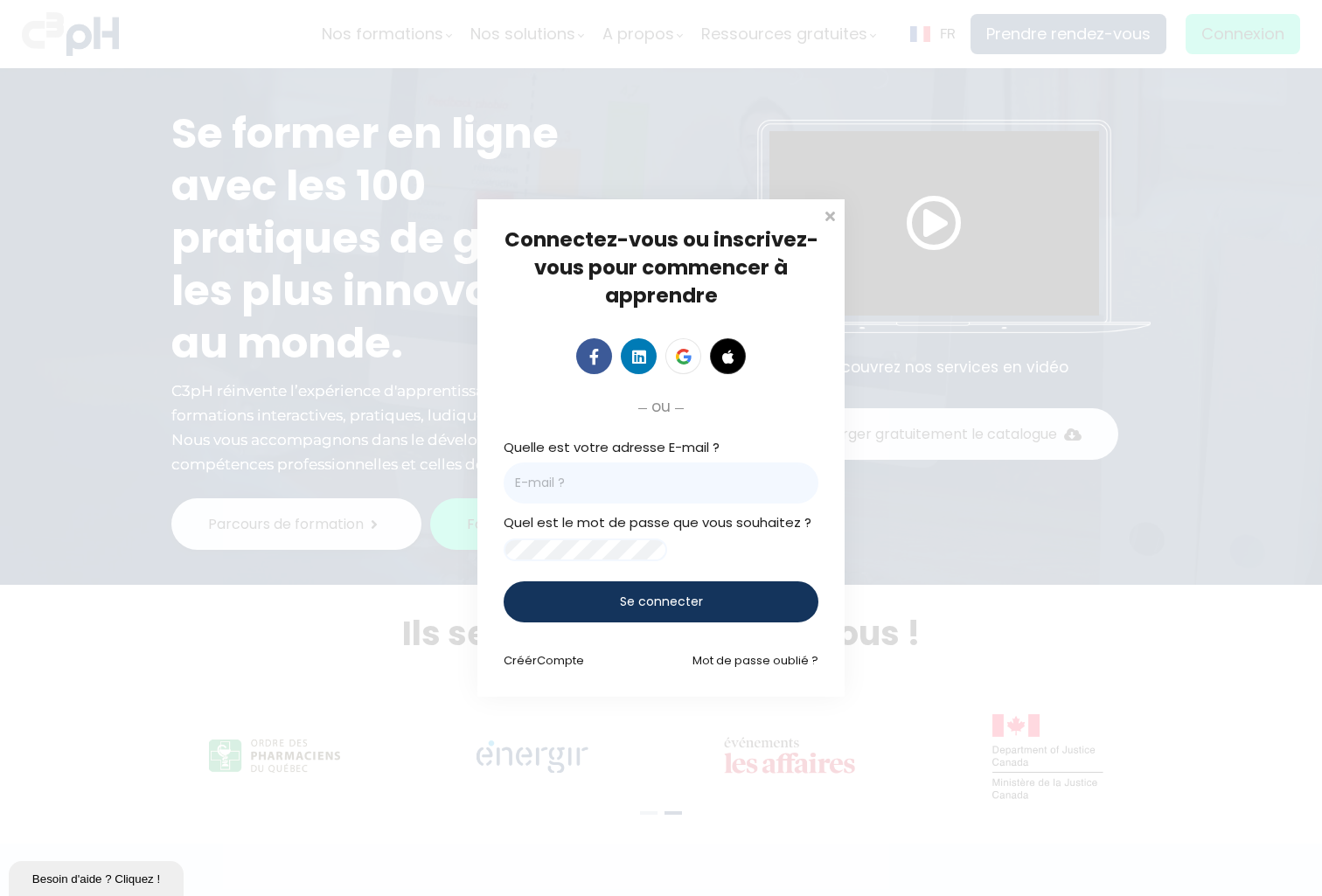 click at bounding box center (661, 483) 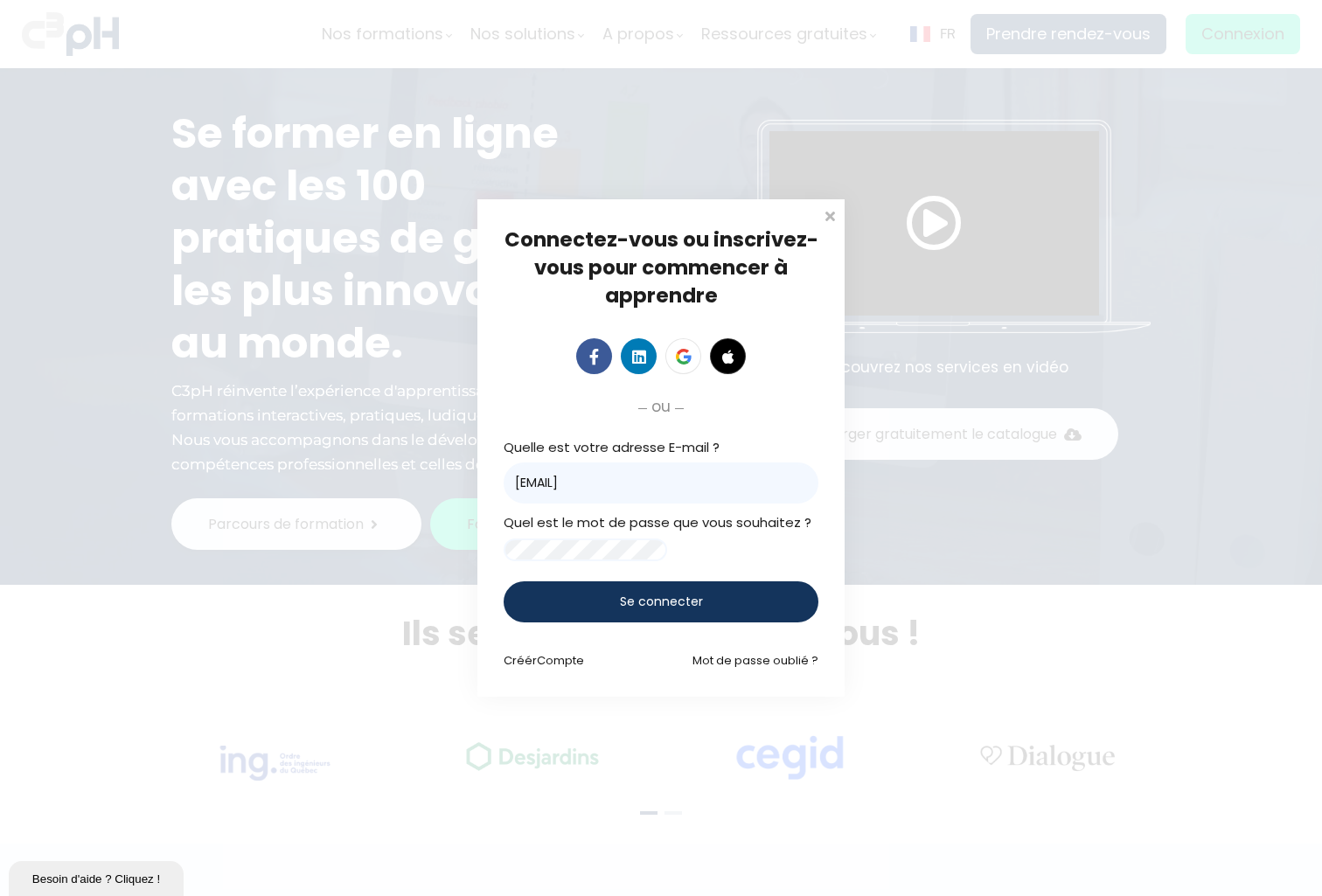 type on "[USERNAME]@[DOMAIN]" 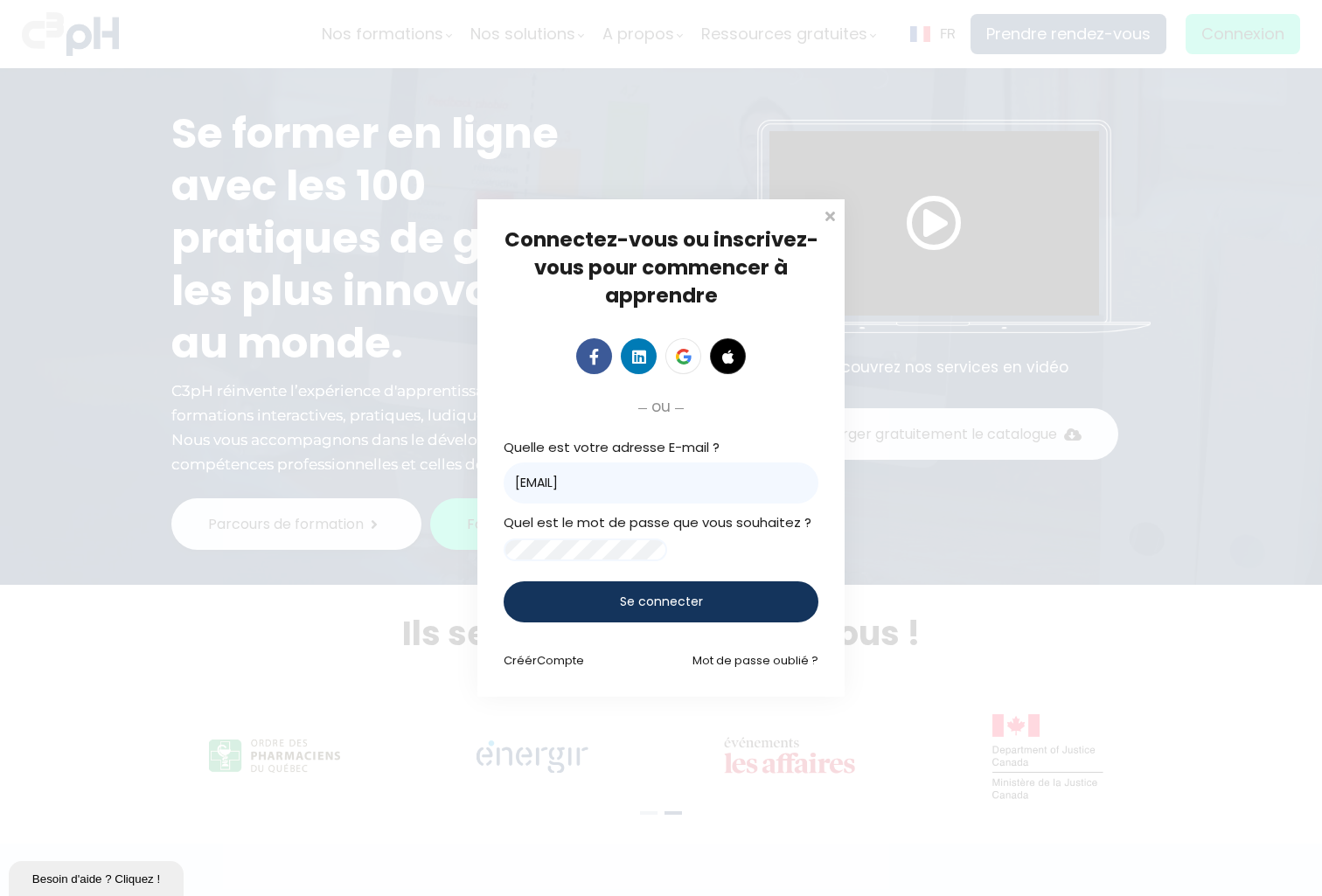 click on "Se connecter" at bounding box center (661, 601) 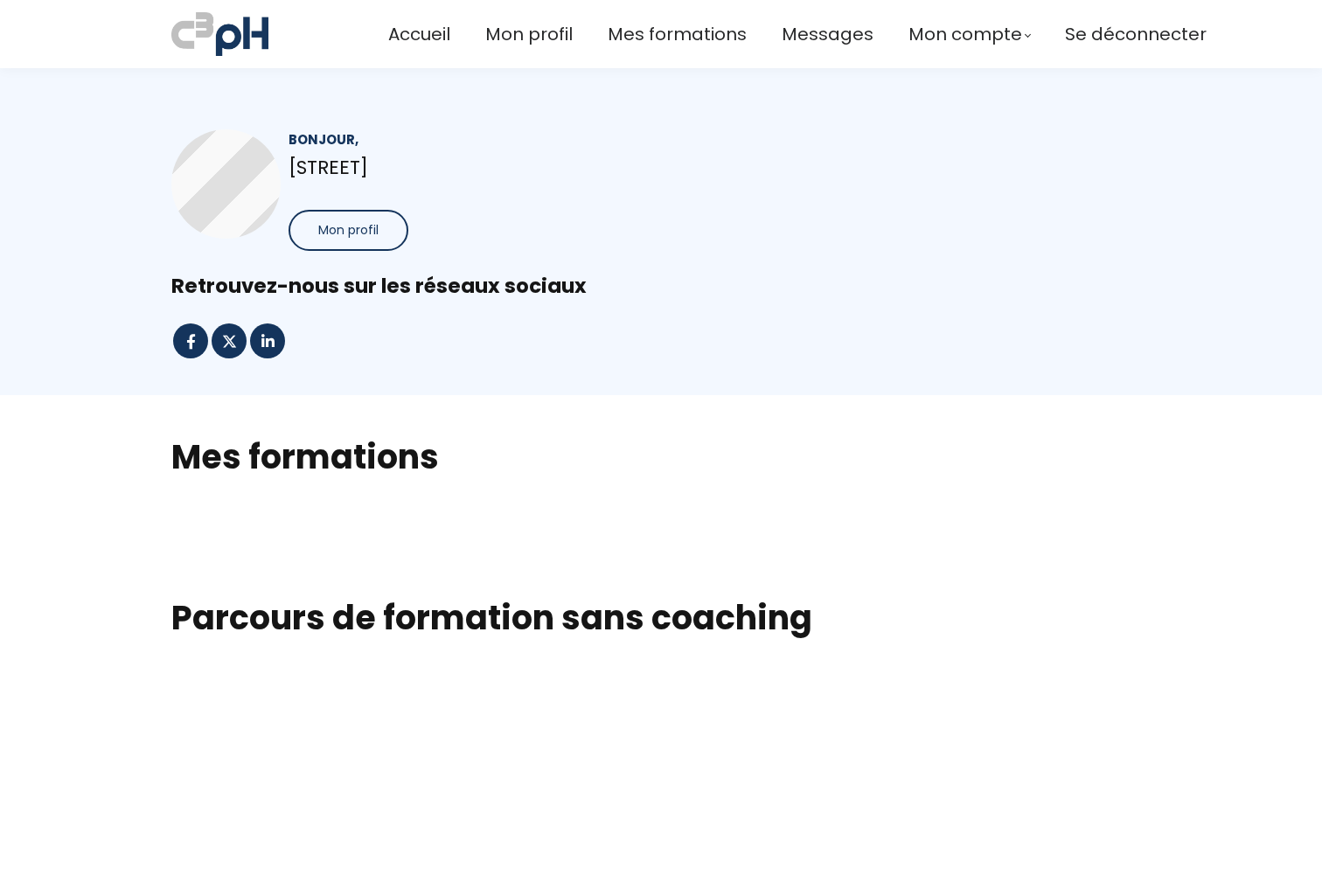 scroll, scrollTop: 0, scrollLeft: 0, axis: both 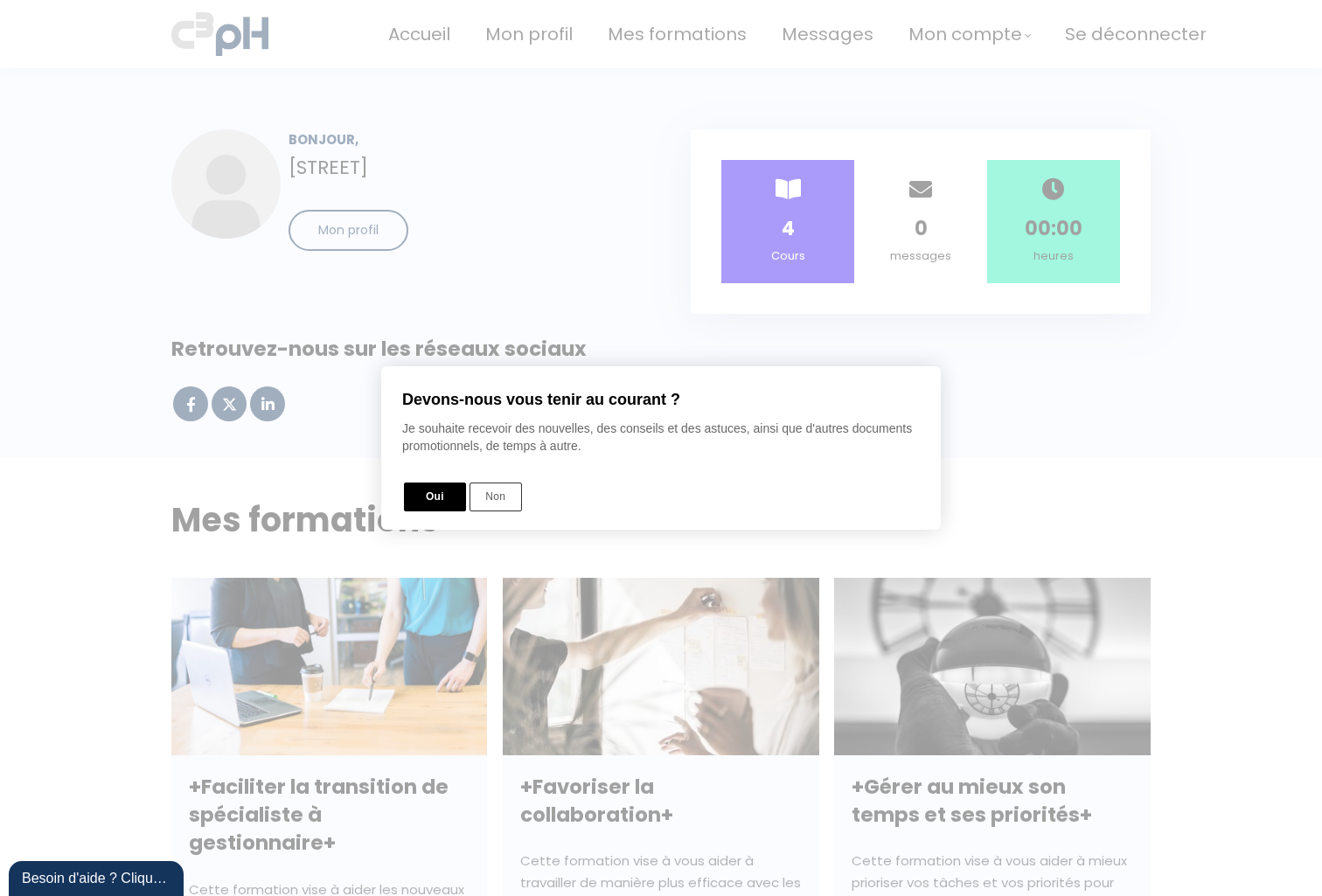 type 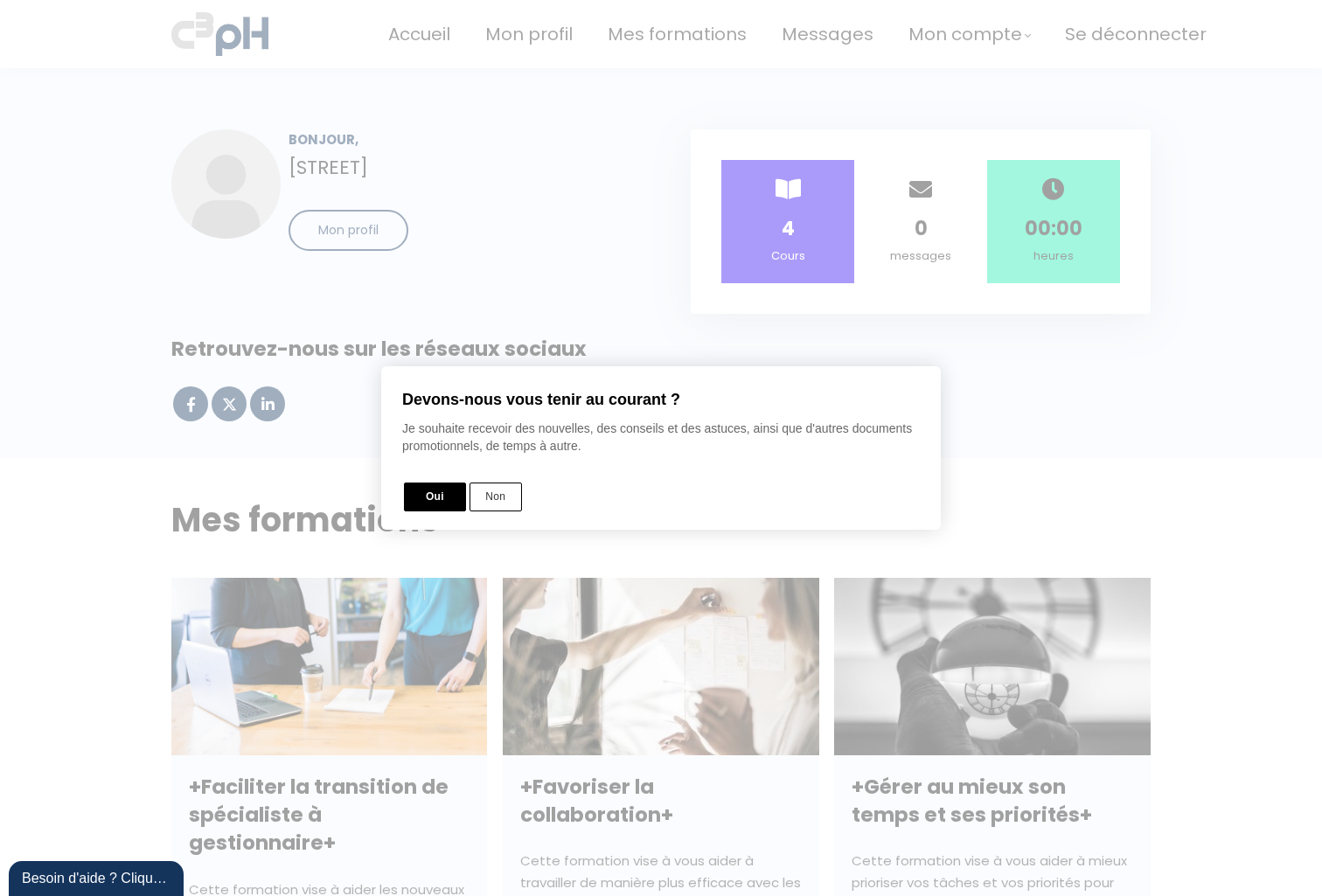 click on "Non" at bounding box center [496, 497] 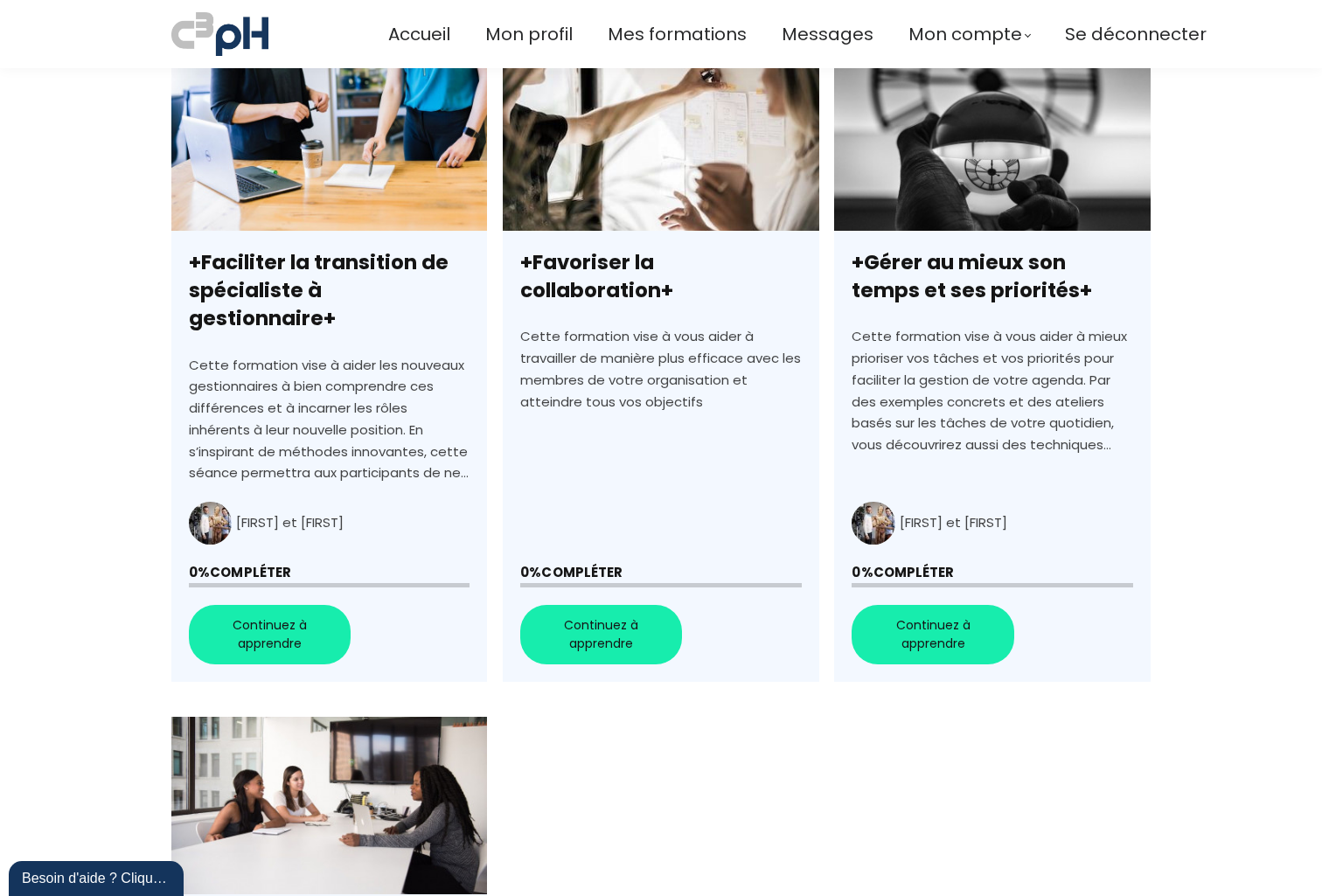 scroll, scrollTop: 0, scrollLeft: 0, axis: both 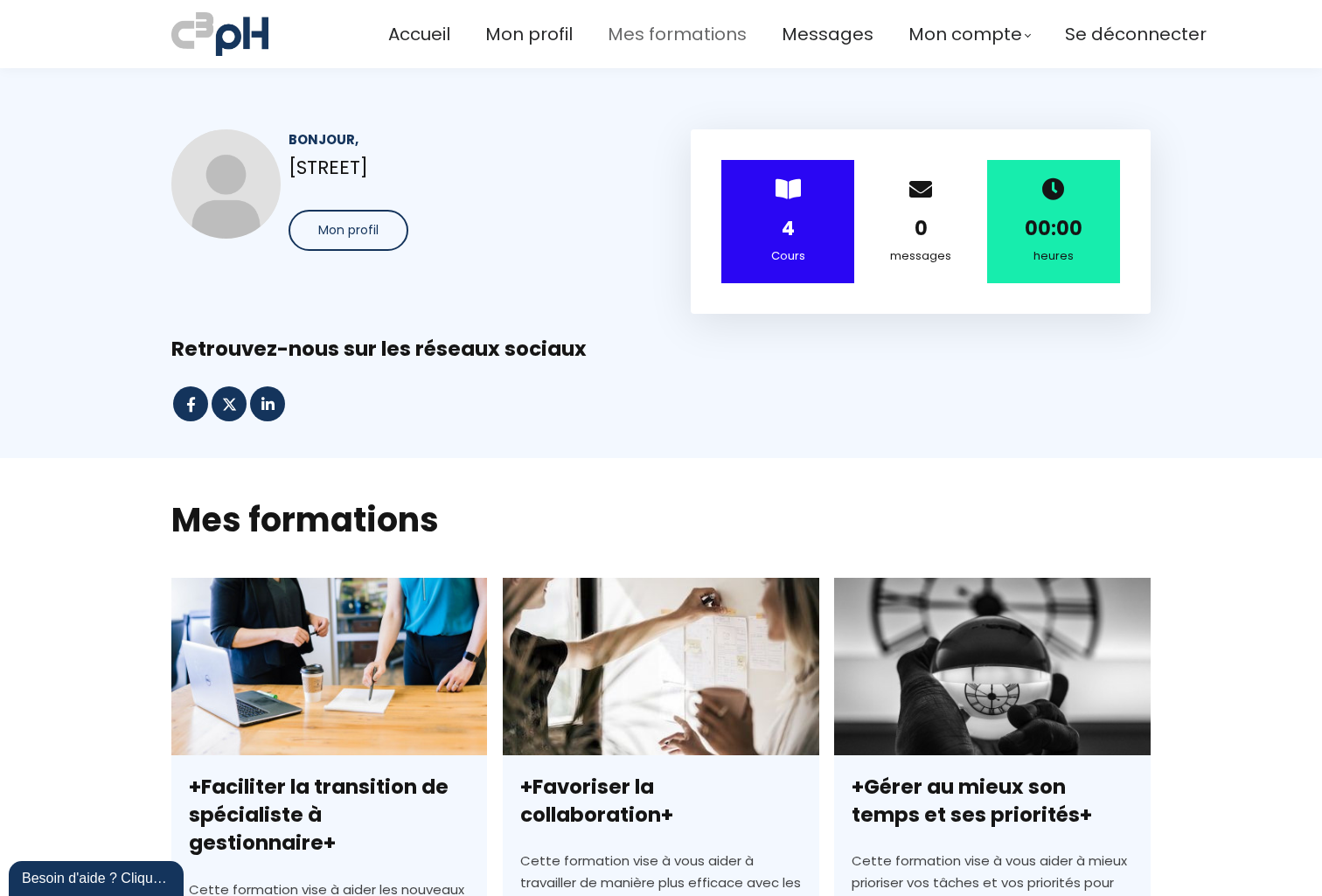 click on "Mes formations" at bounding box center (677, 34) 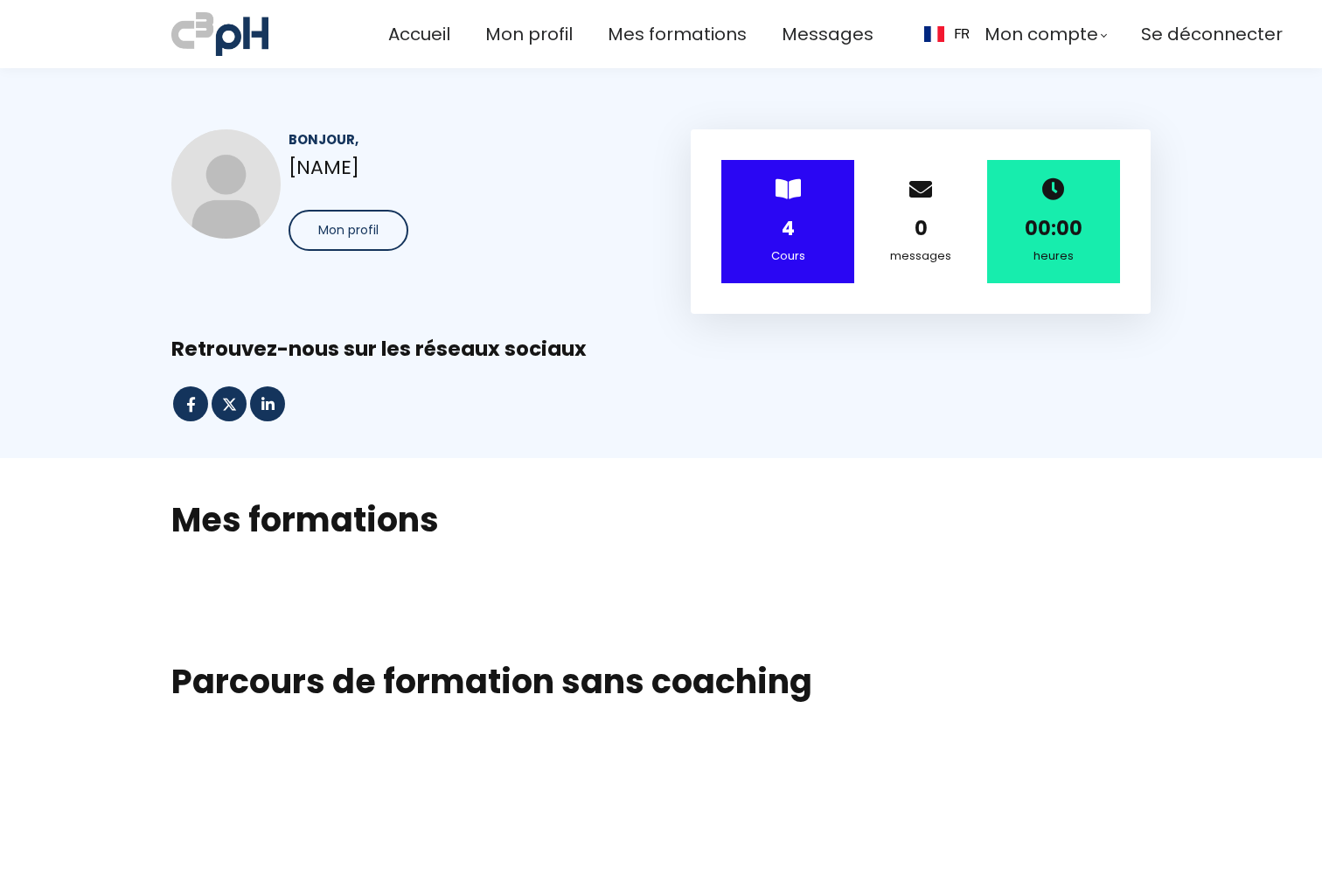 scroll, scrollTop: 0, scrollLeft: 0, axis: both 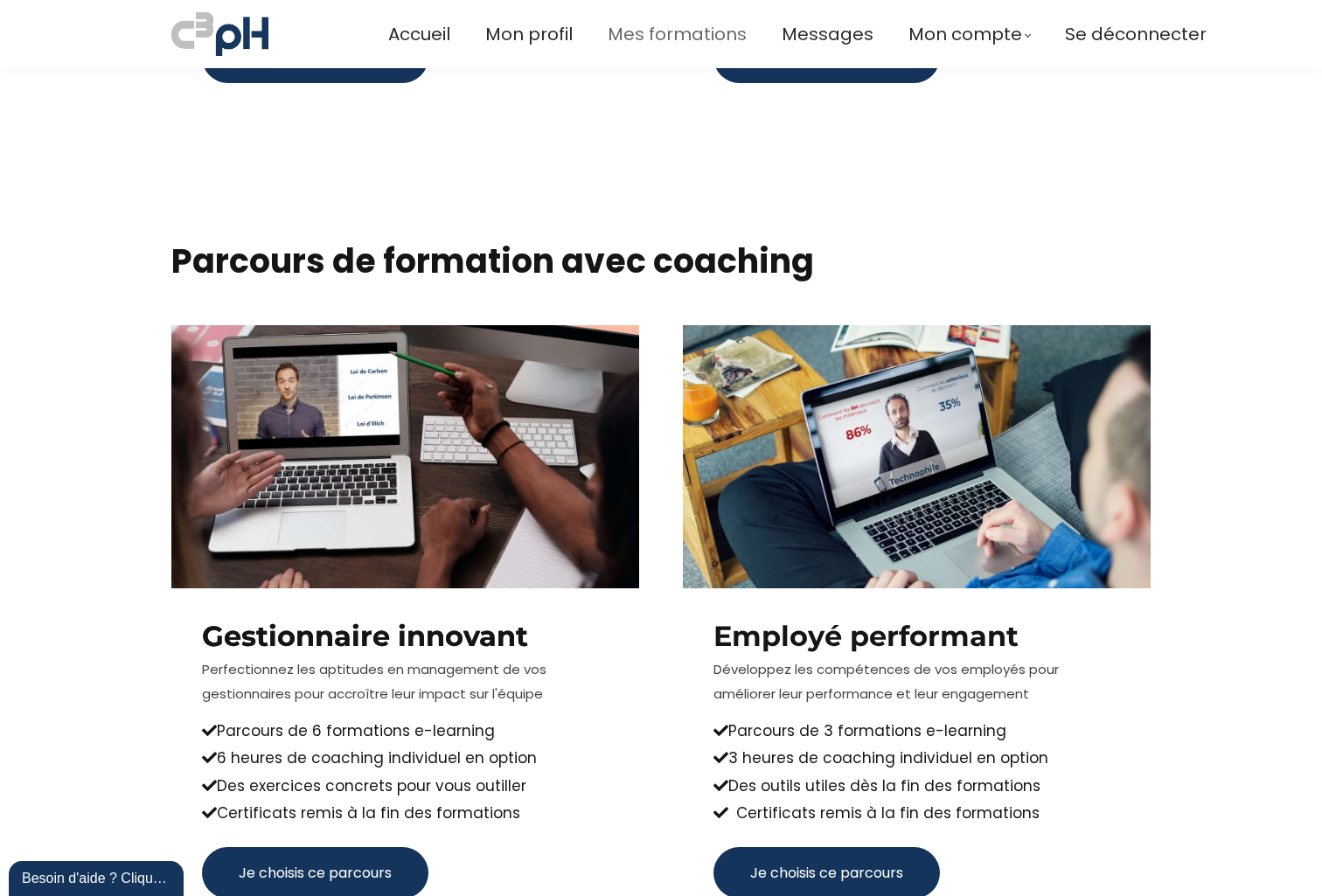 click on "Mes formations" at bounding box center (677, 34) 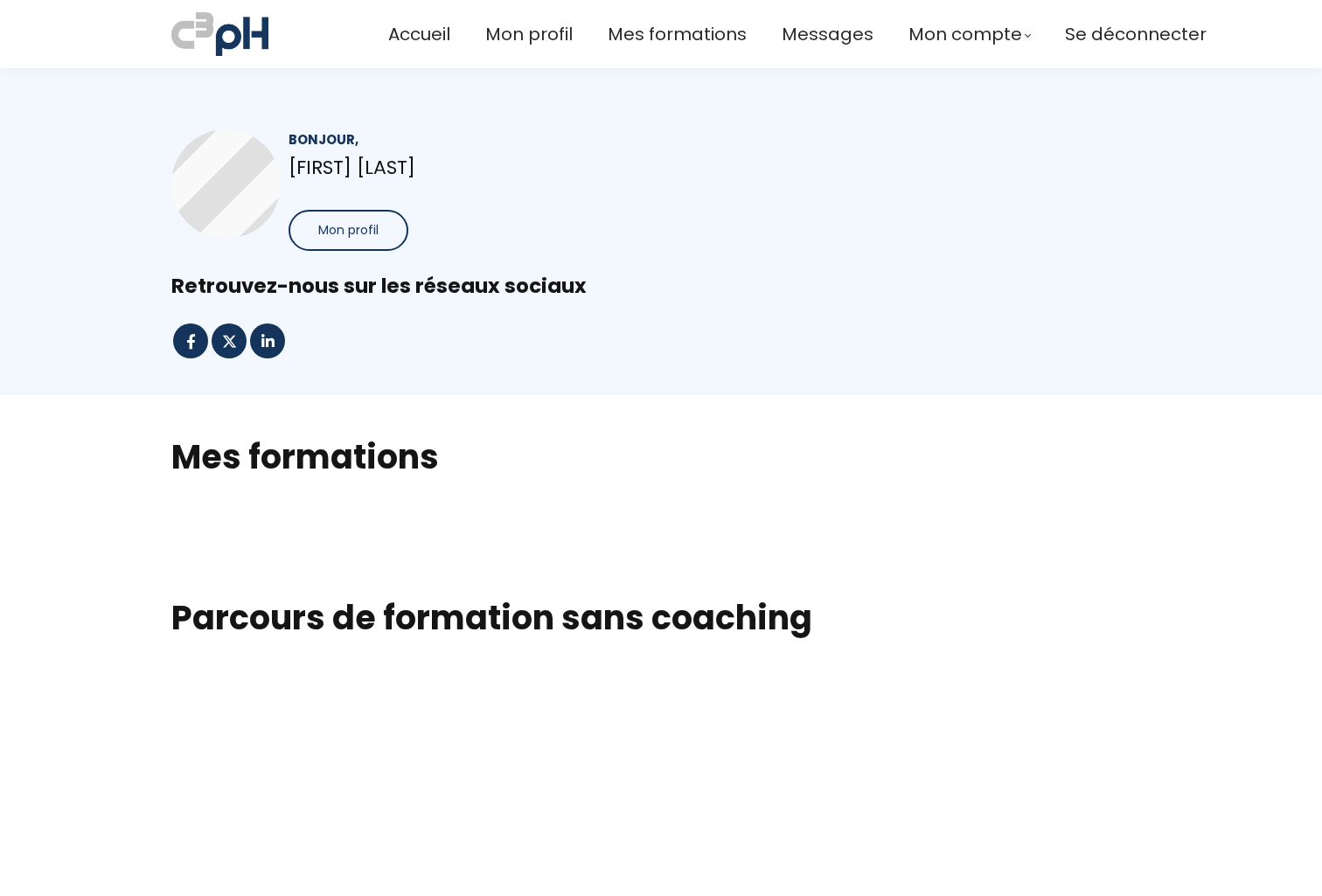 scroll, scrollTop: 0, scrollLeft: 0, axis: both 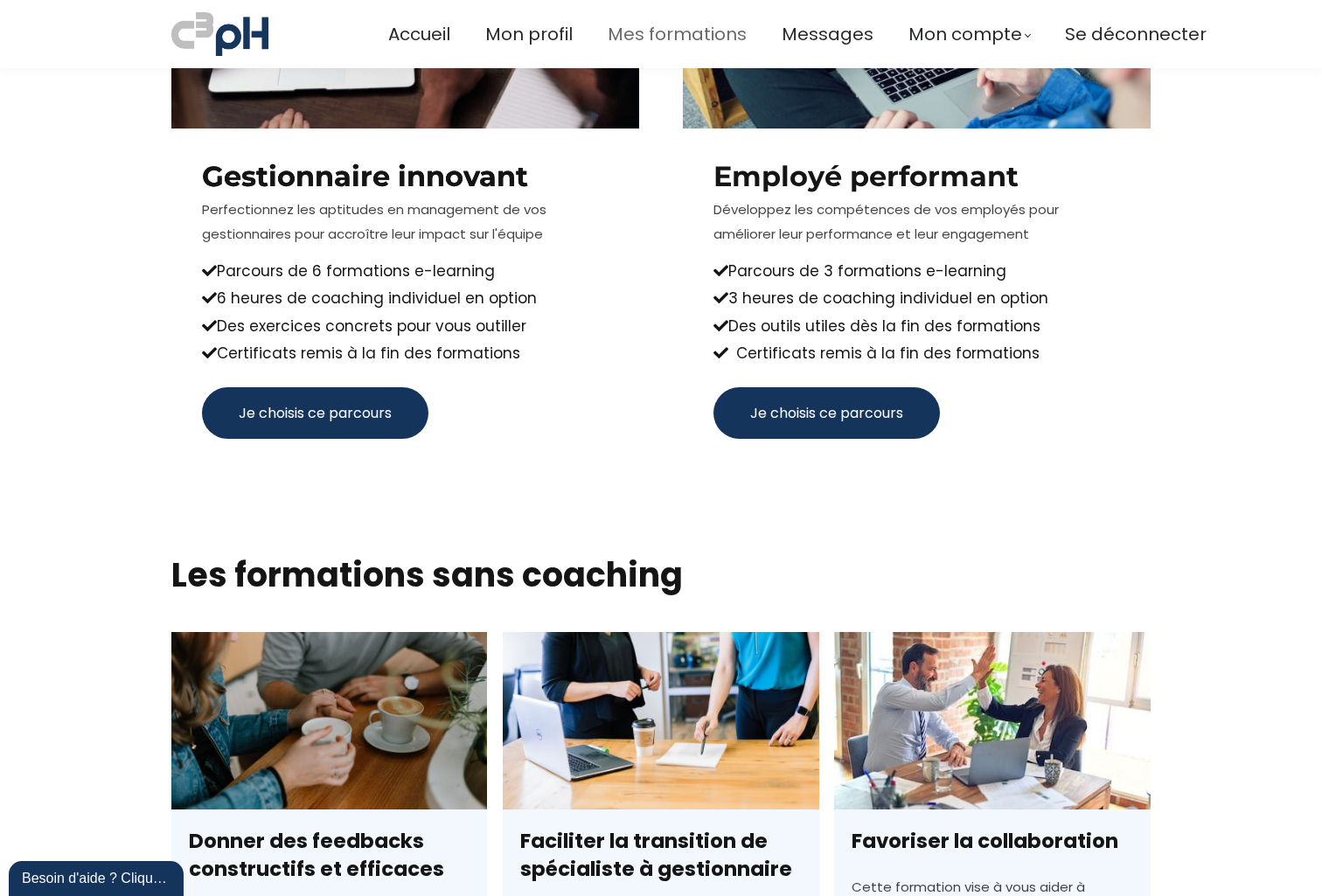 click on "Mes formations" at bounding box center [677, 34] 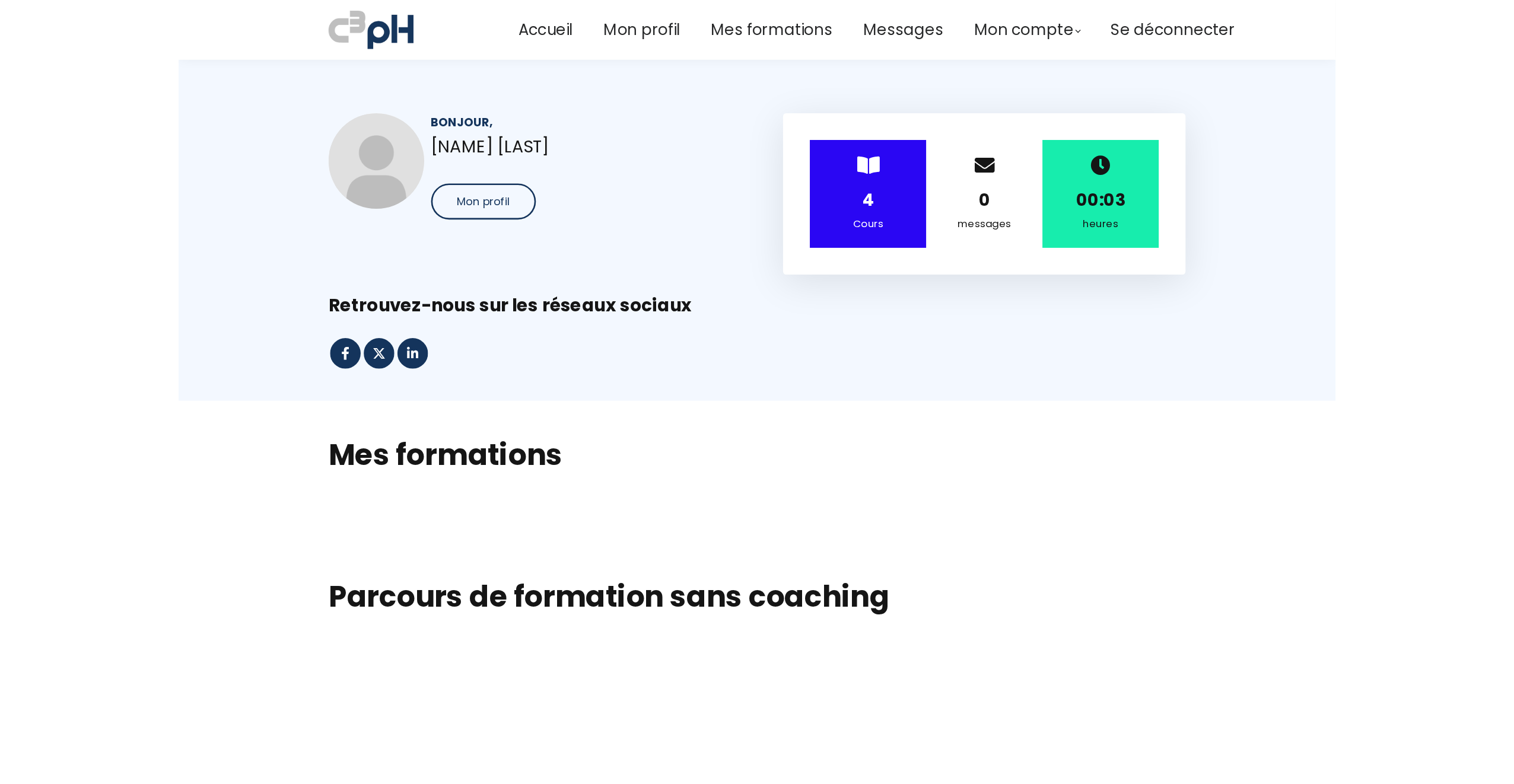 scroll, scrollTop: 0, scrollLeft: 0, axis: both 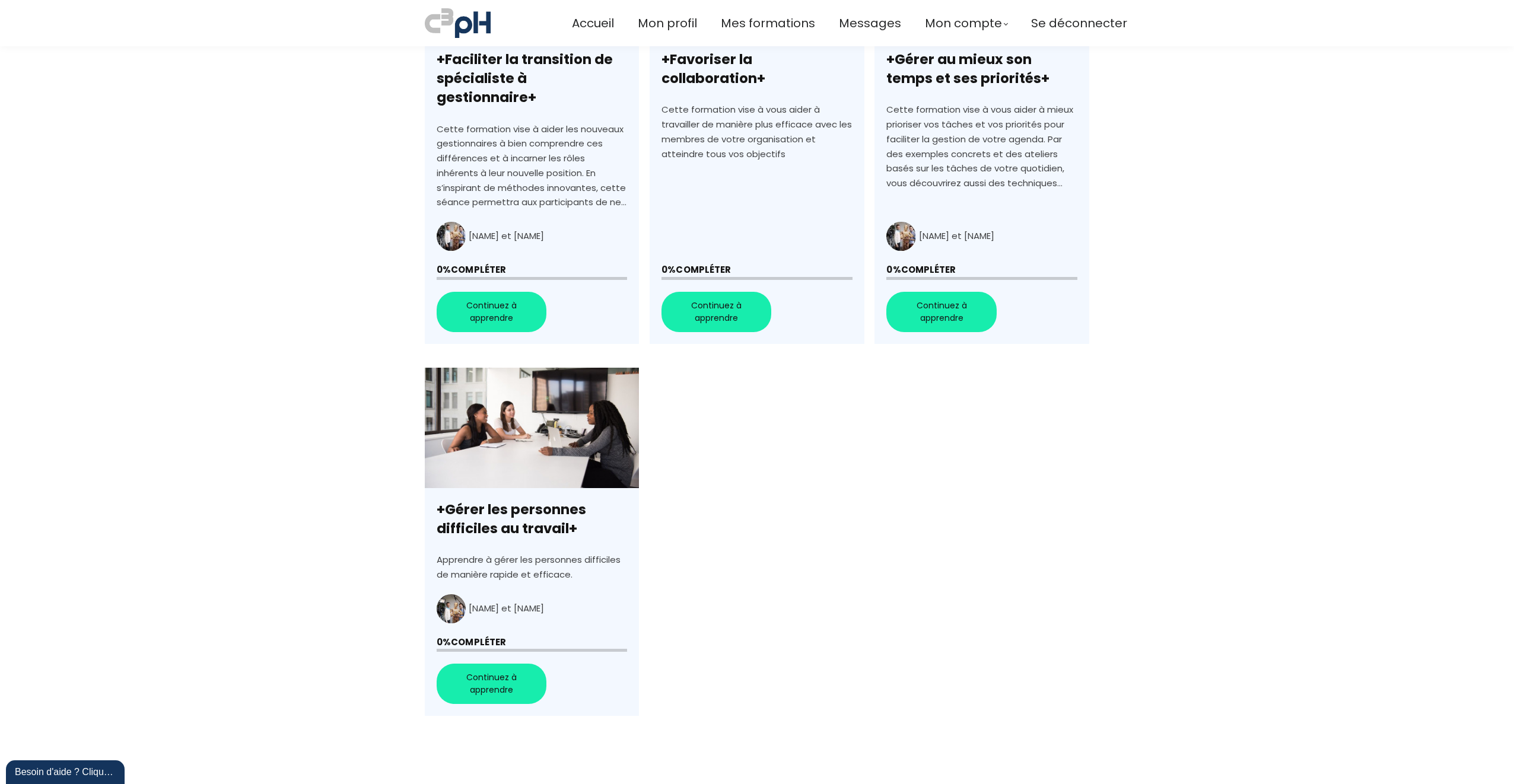 click on "+Gérer les personnes difficiles au travail+" at bounding box center [532, 542] 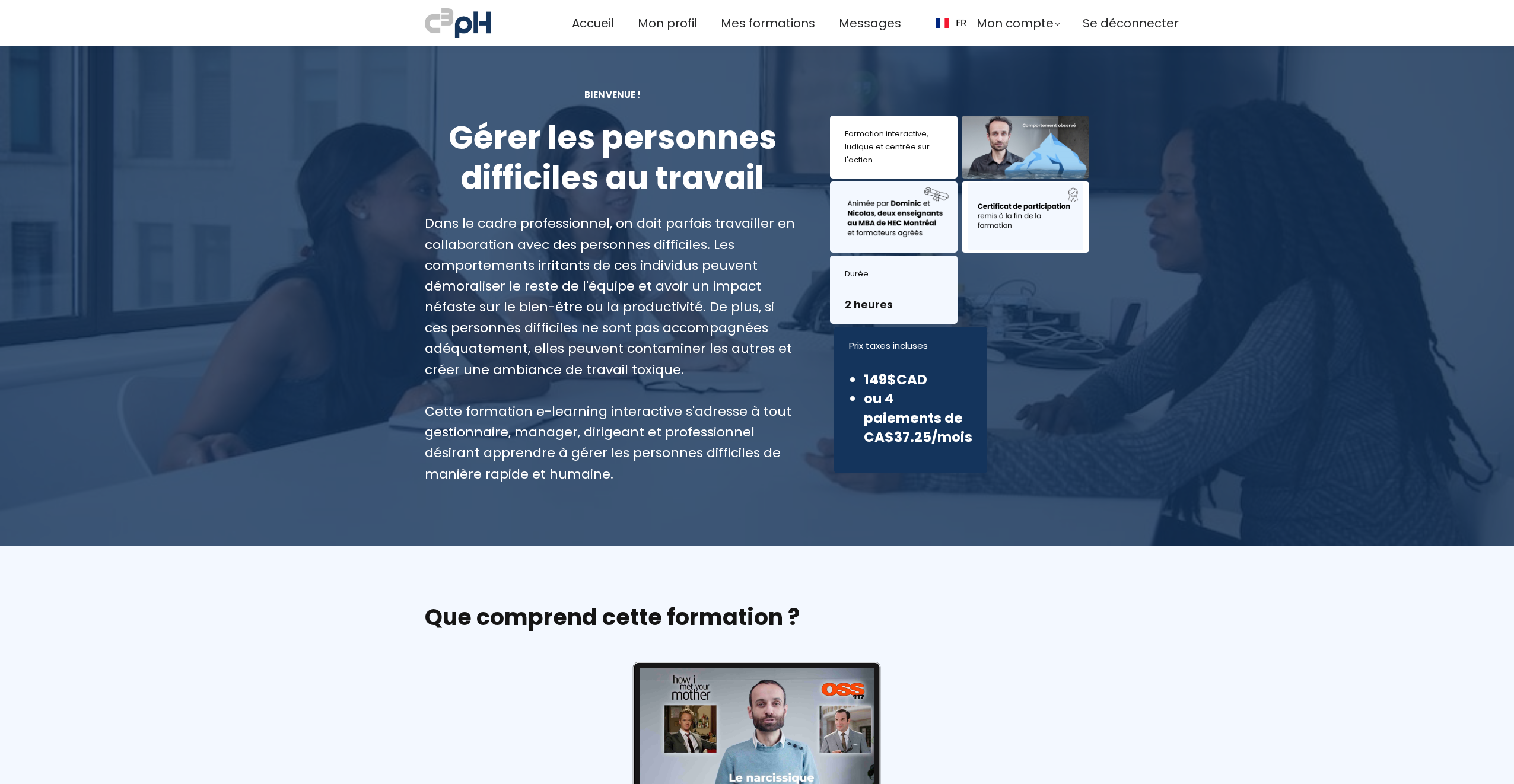scroll, scrollTop: 0, scrollLeft: 0, axis: both 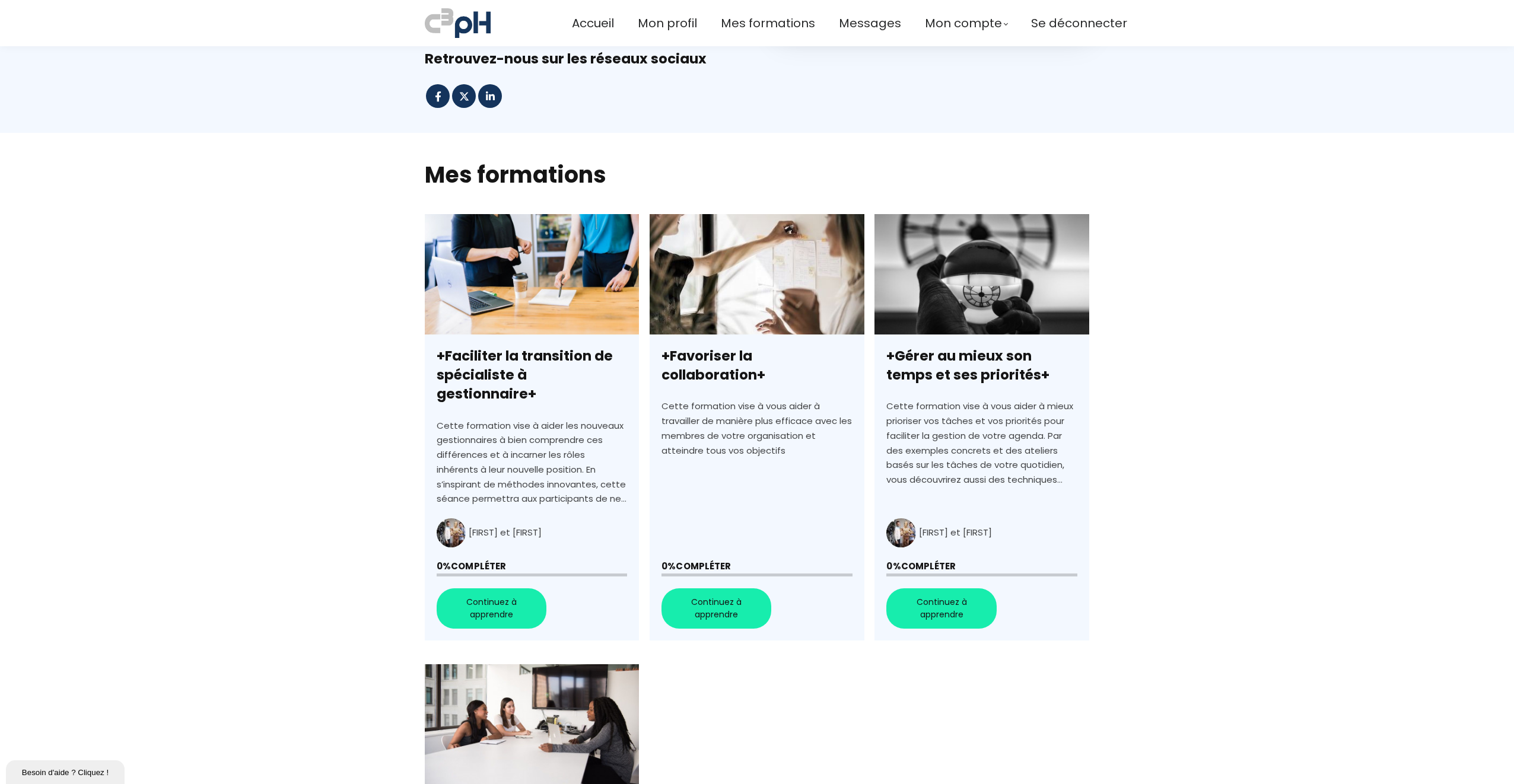 click on "+Gérer au mieux son temps et ses priorités+" at bounding box center (981, 427) 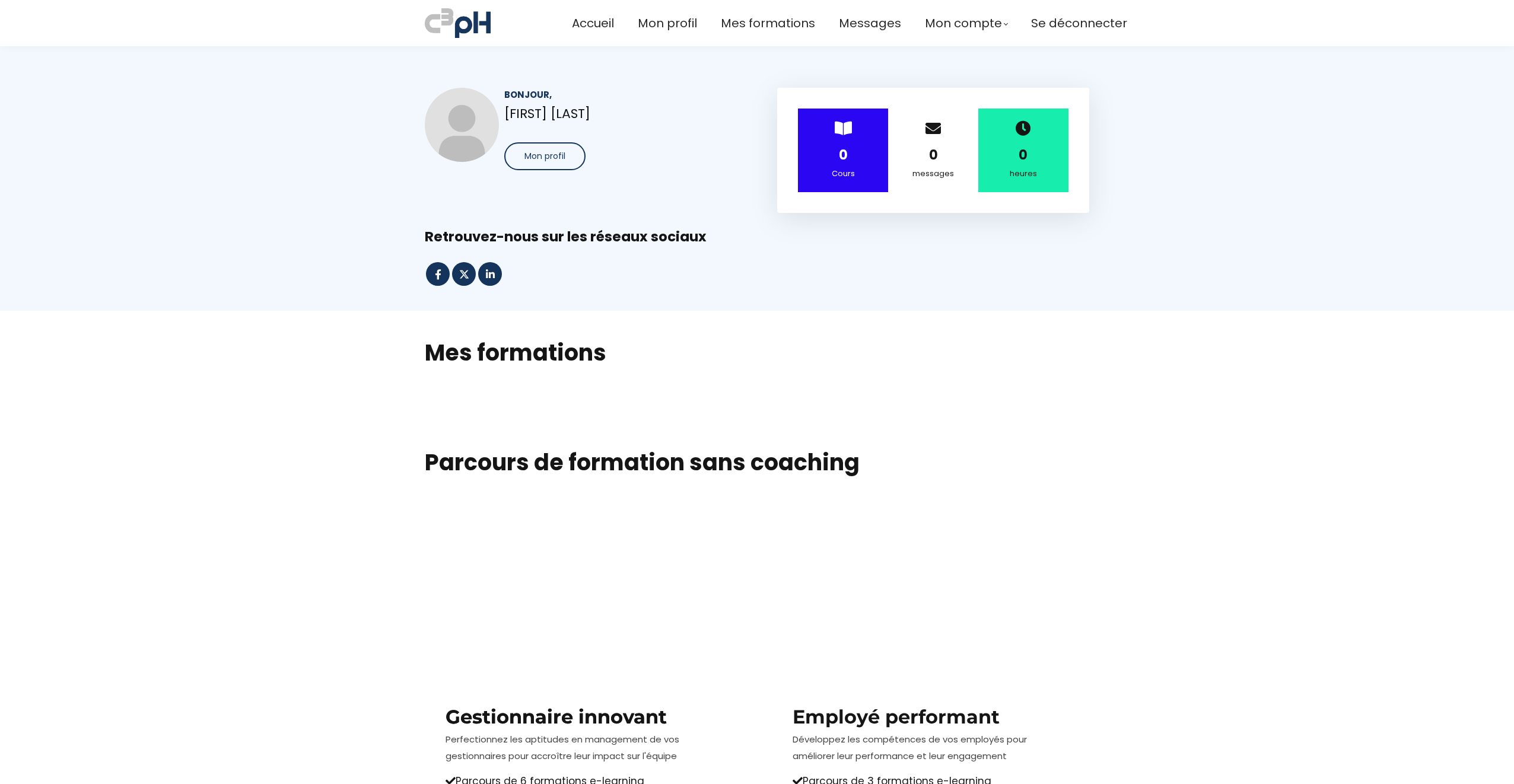 scroll, scrollTop: 0, scrollLeft: 0, axis: both 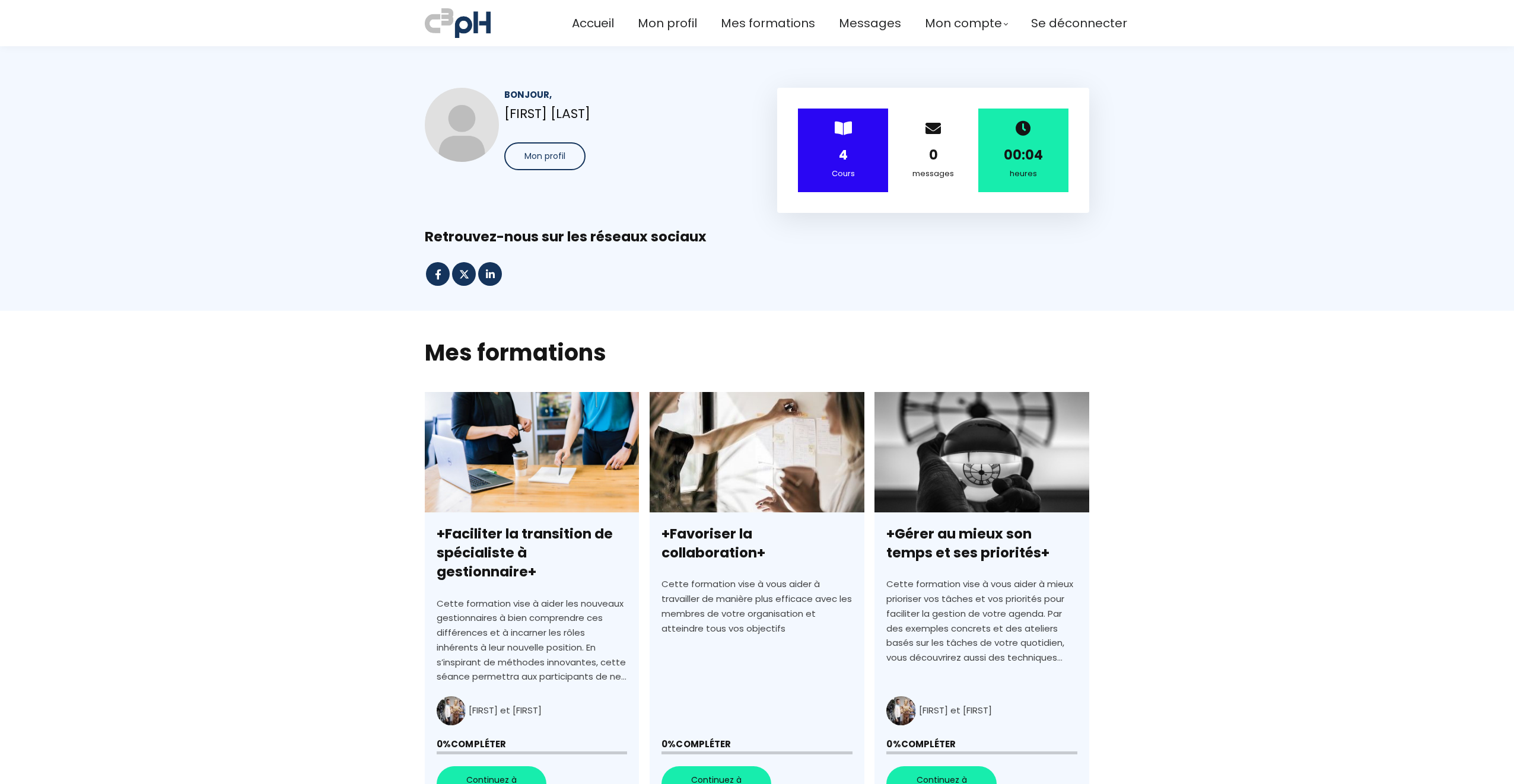 click on "+Favoriser la collaboration+" at bounding box center (756, 605) 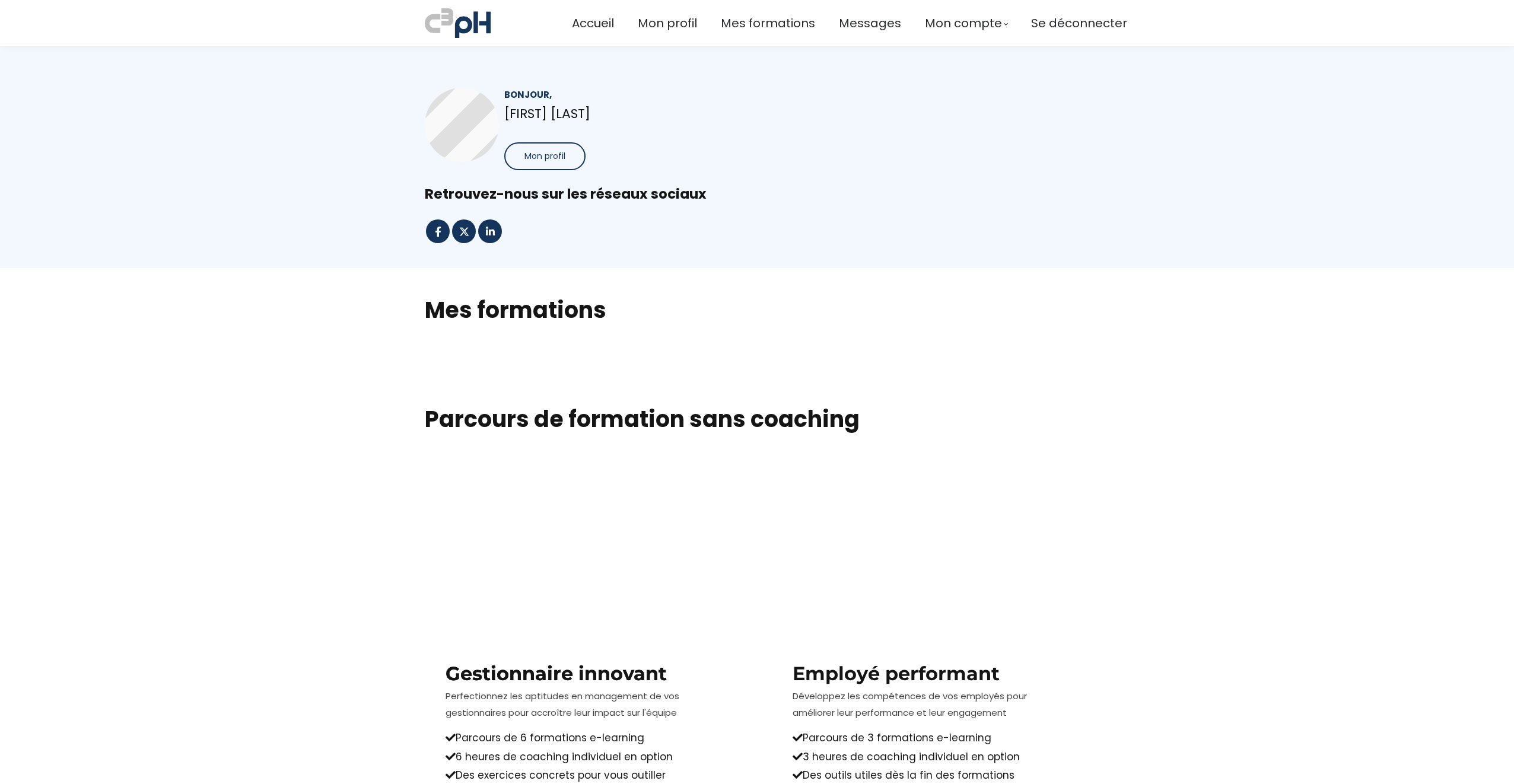 scroll, scrollTop: 0, scrollLeft: 0, axis: both 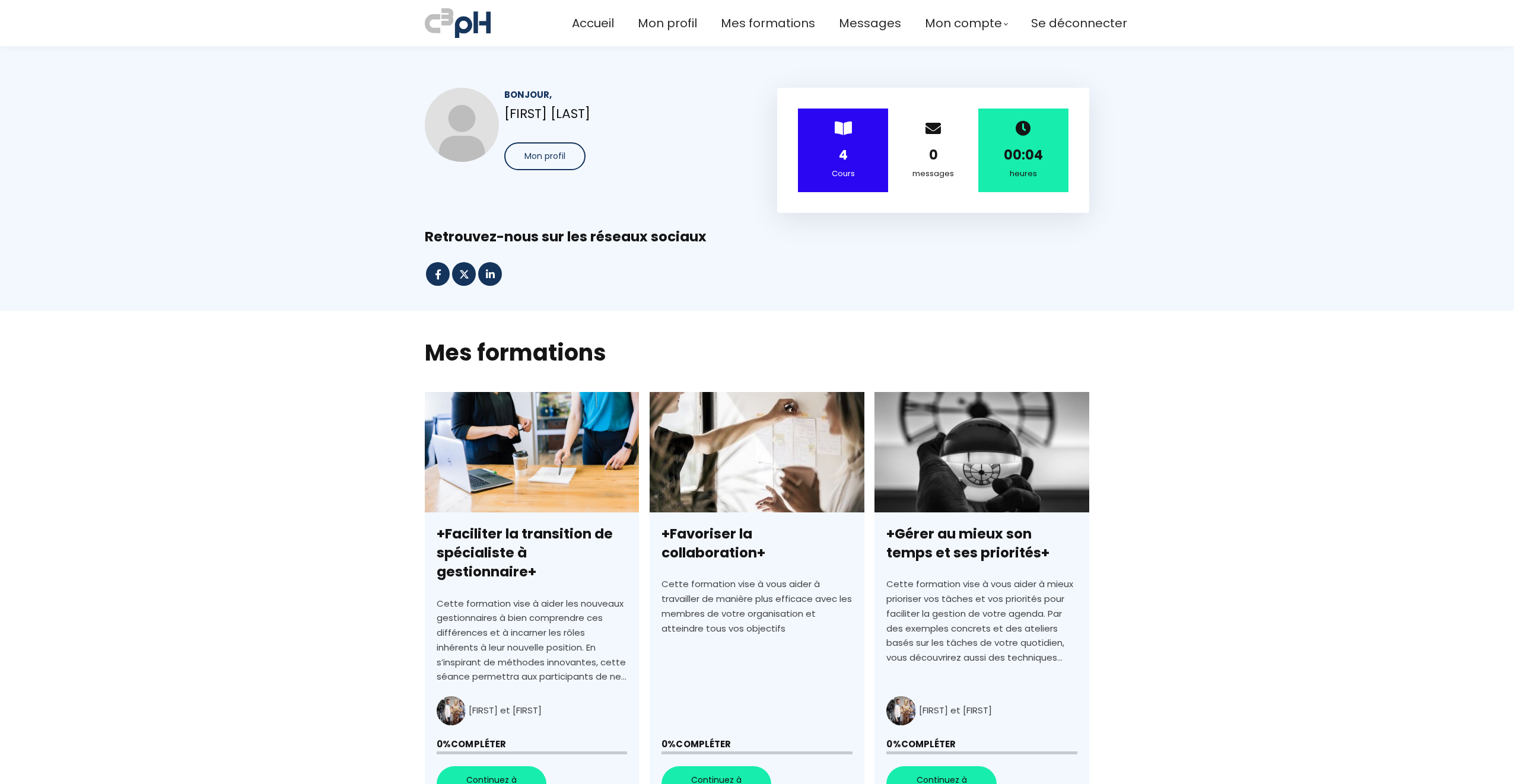 click on "+Faciliter la transition de spécialiste à gestionnaire+" at bounding box center [532, 605] 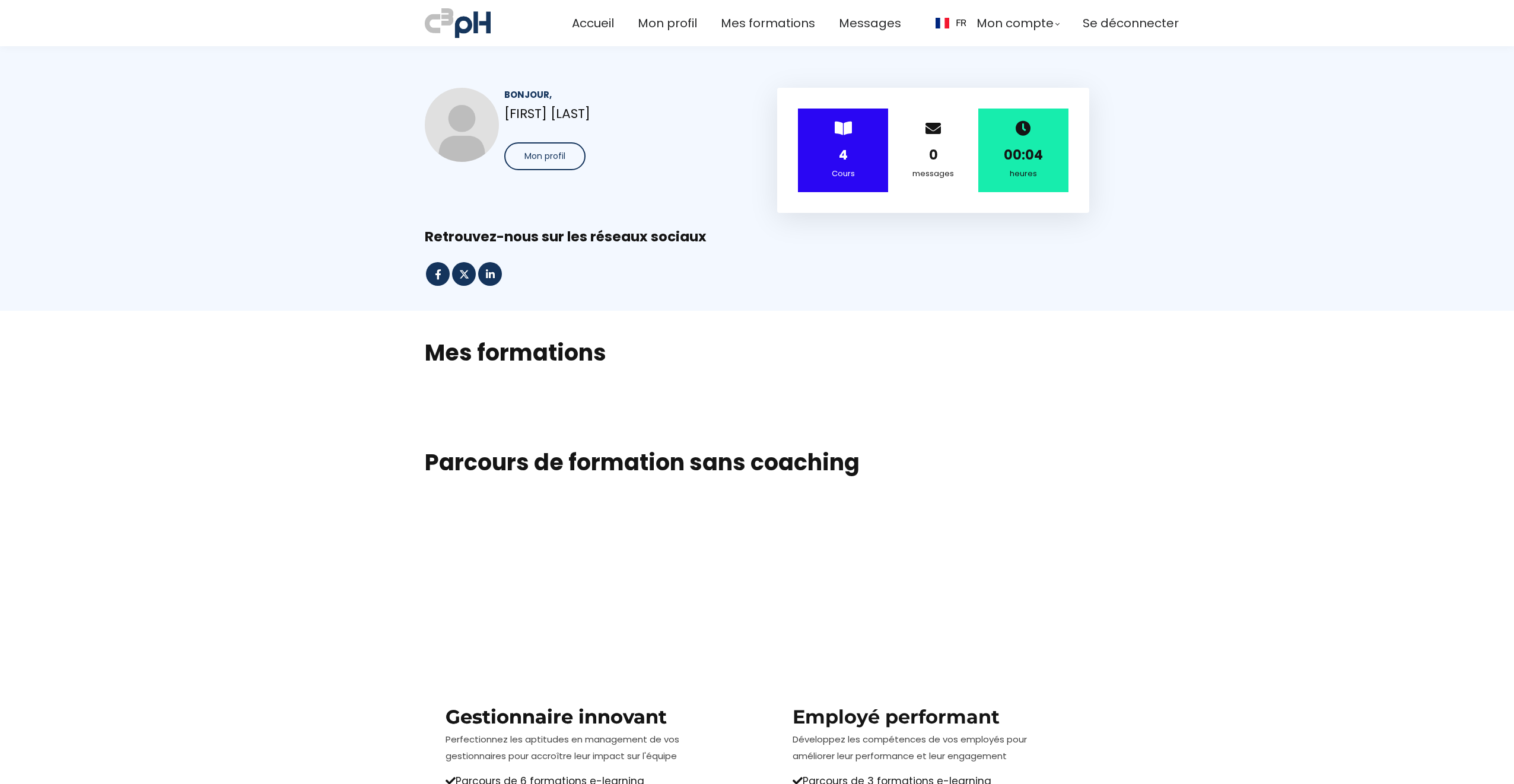 scroll, scrollTop: 0, scrollLeft: 0, axis: both 